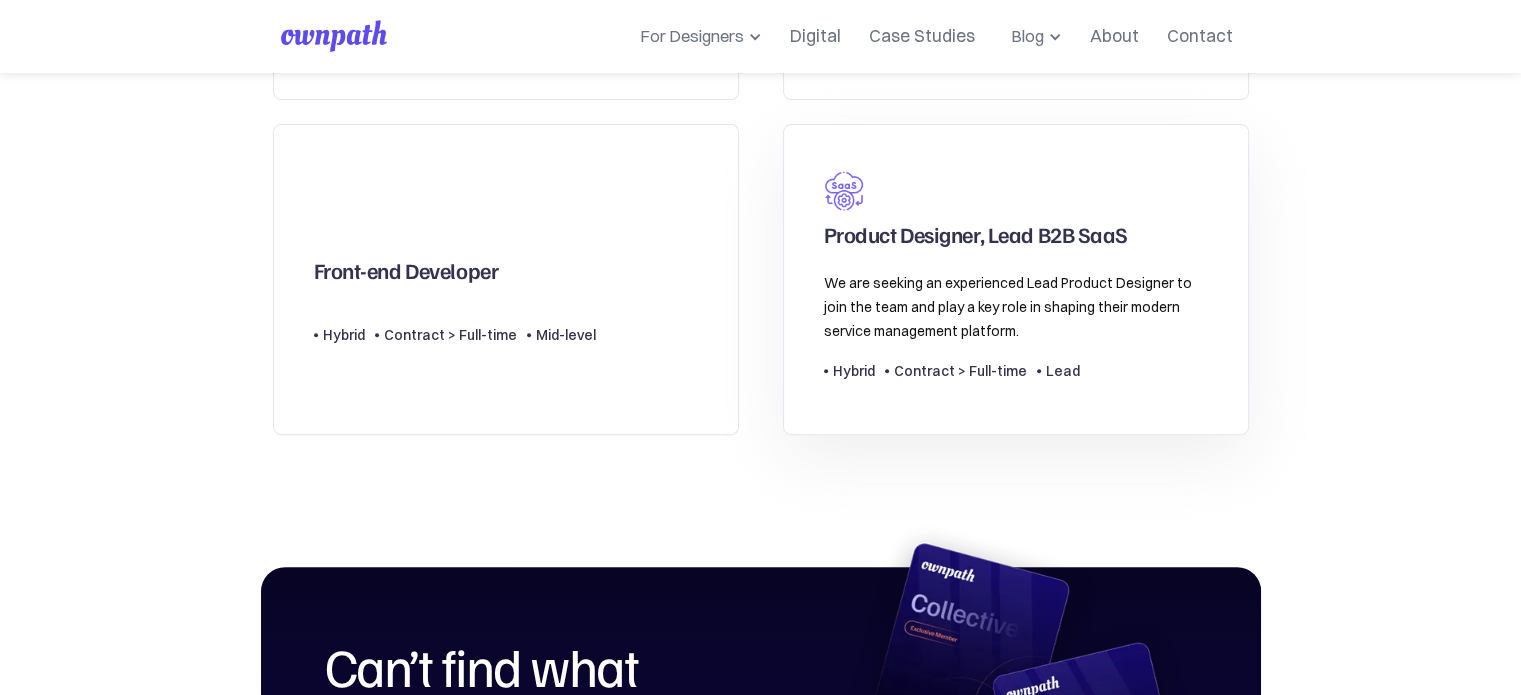 scroll, scrollTop: 800, scrollLeft: 0, axis: vertical 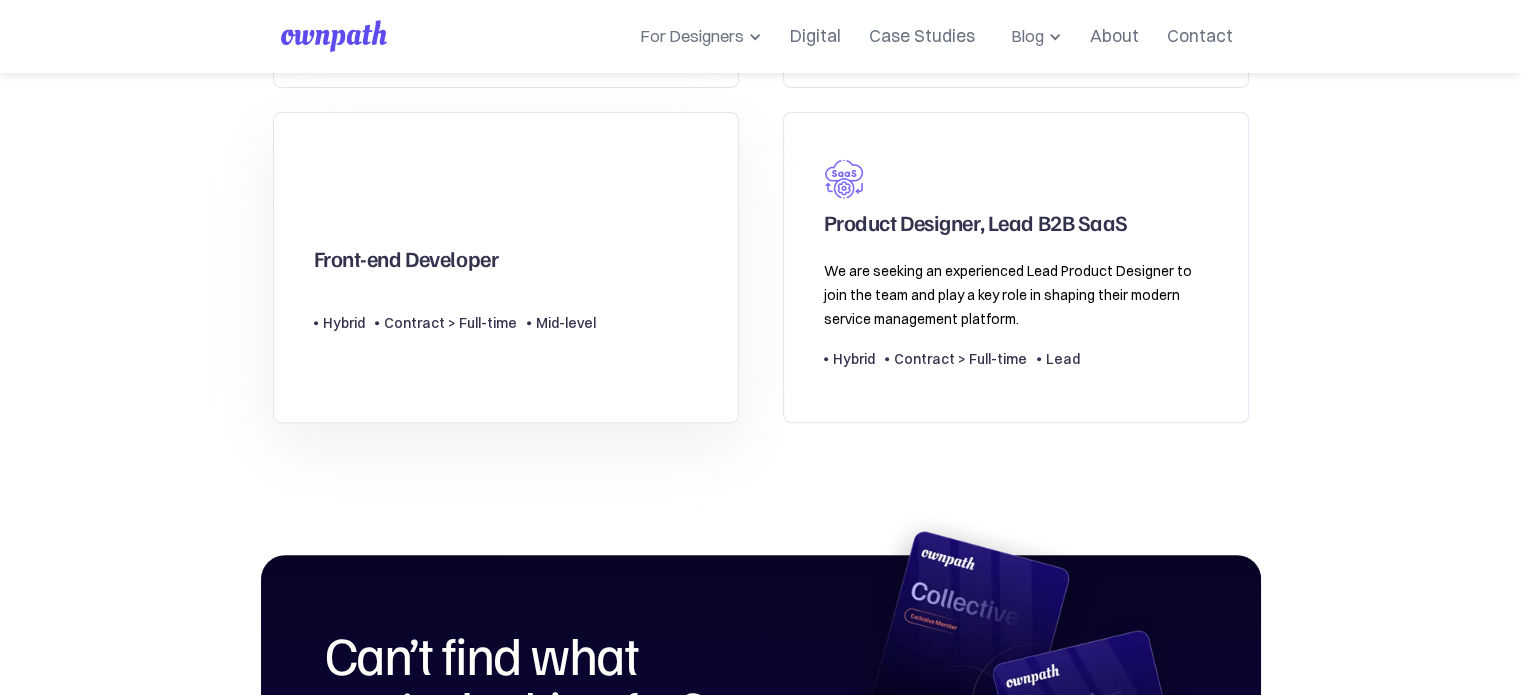 click on "Front-end Developer" at bounding box center [455, 233] 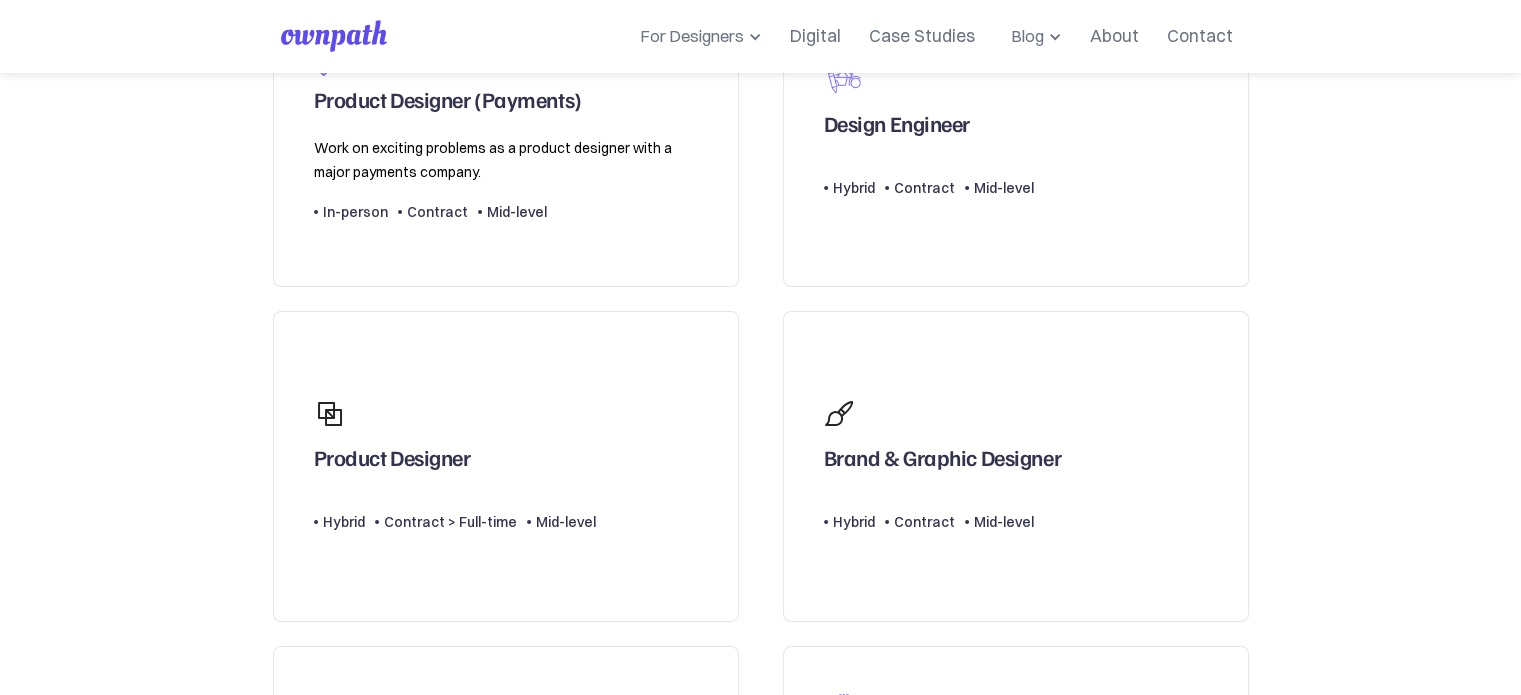 scroll, scrollTop: 800, scrollLeft: 0, axis: vertical 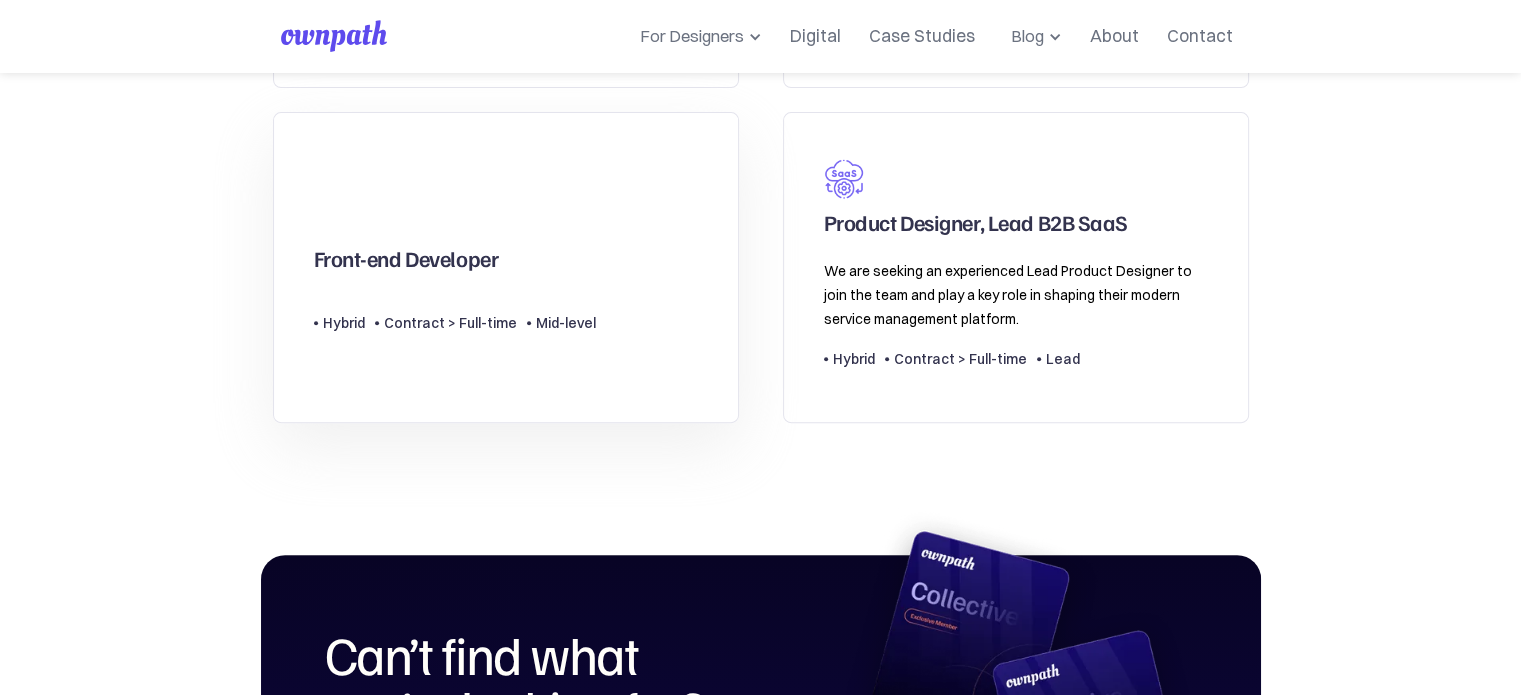click on "Front-end Developer" at bounding box center [406, 263] 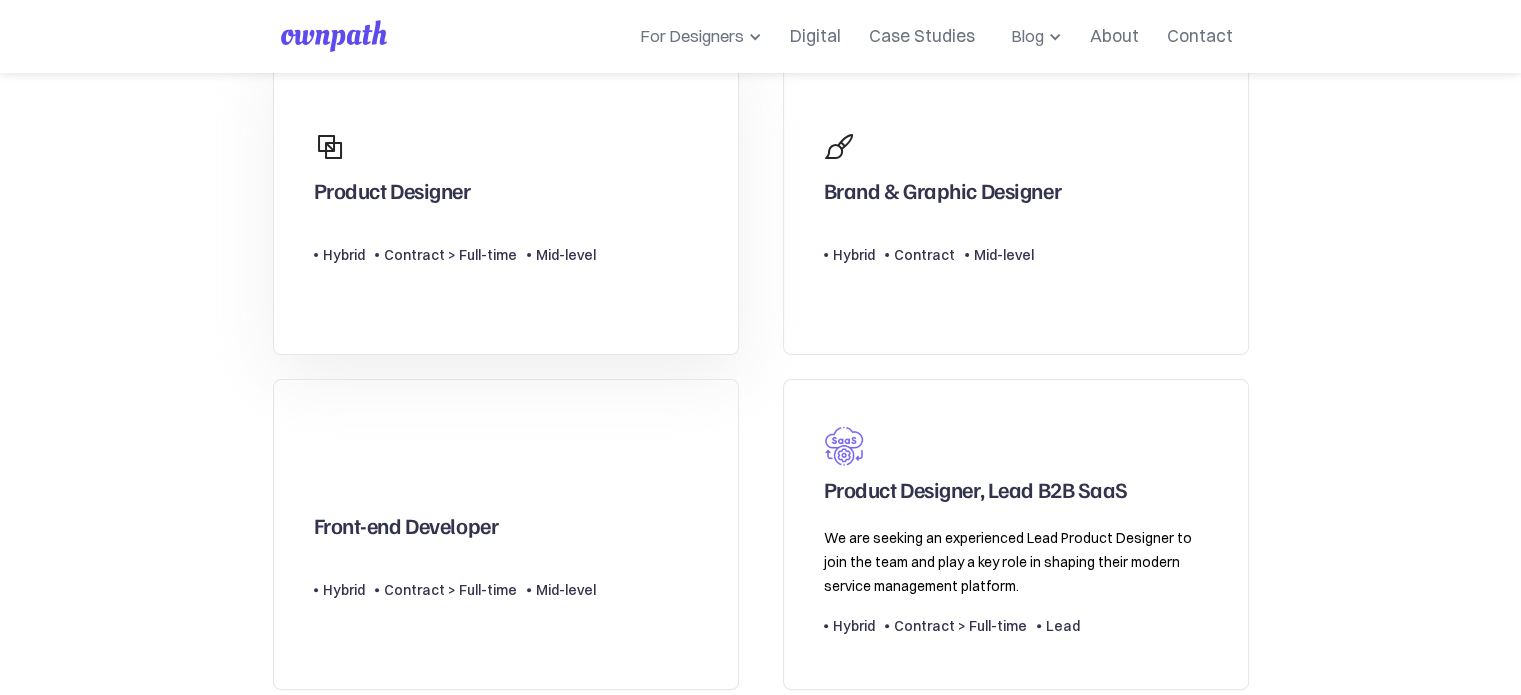 scroll, scrollTop: 800, scrollLeft: 0, axis: vertical 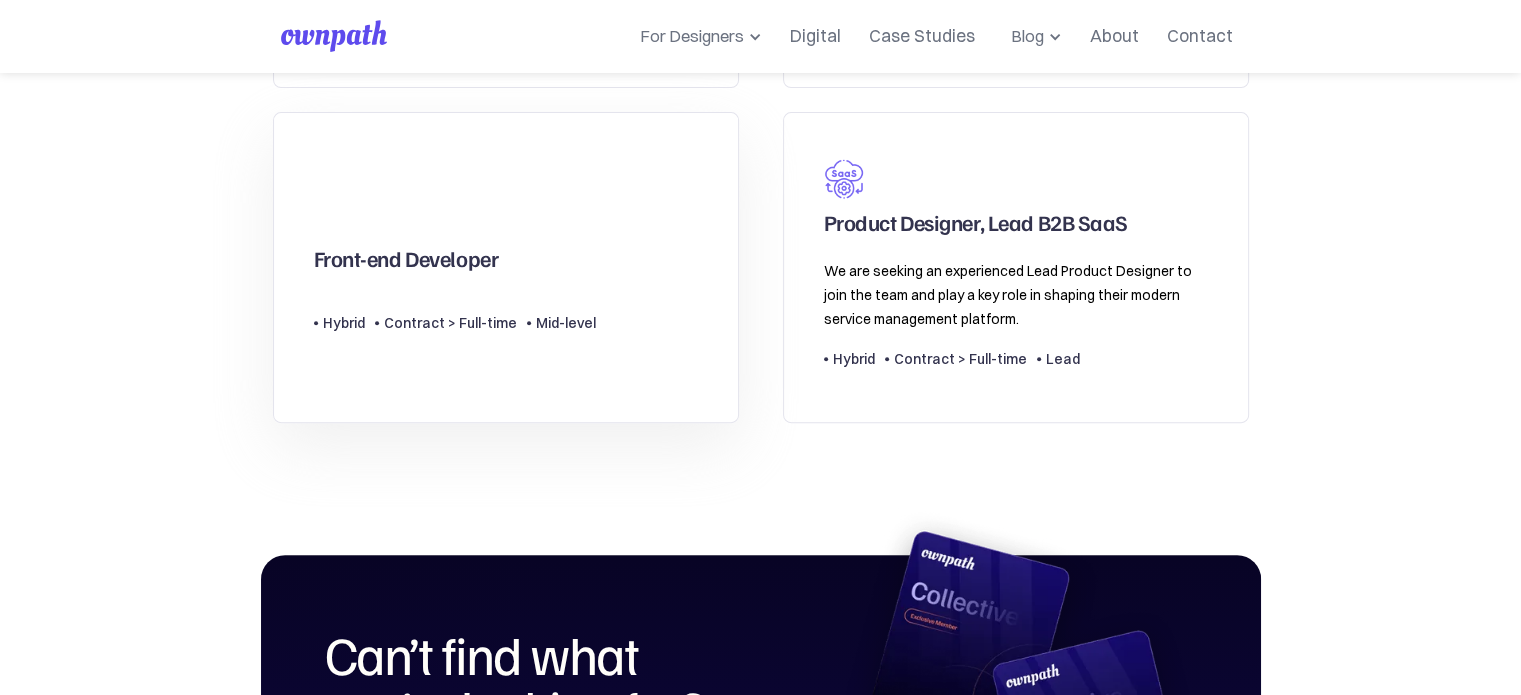 click on "Contract > Full-time" at bounding box center [450, 323] 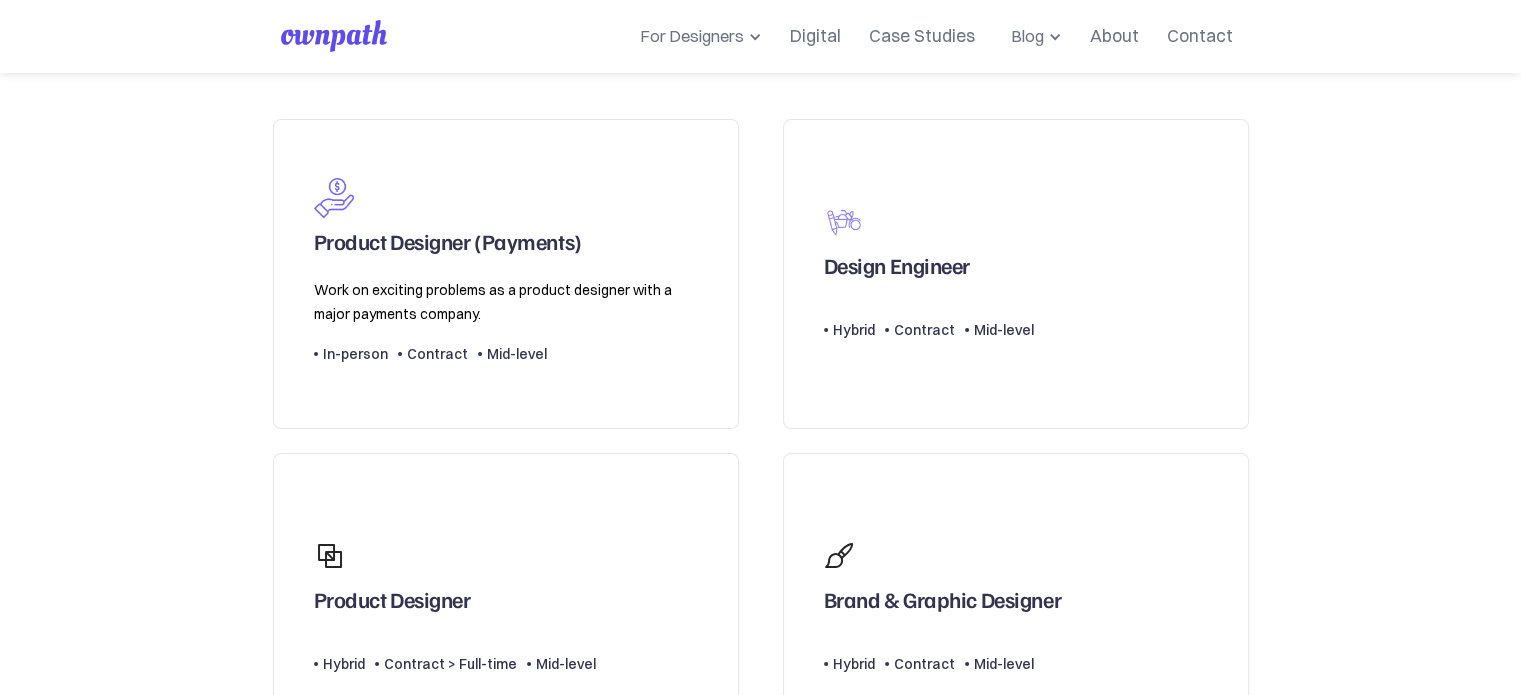 scroll, scrollTop: 0, scrollLeft: 0, axis: both 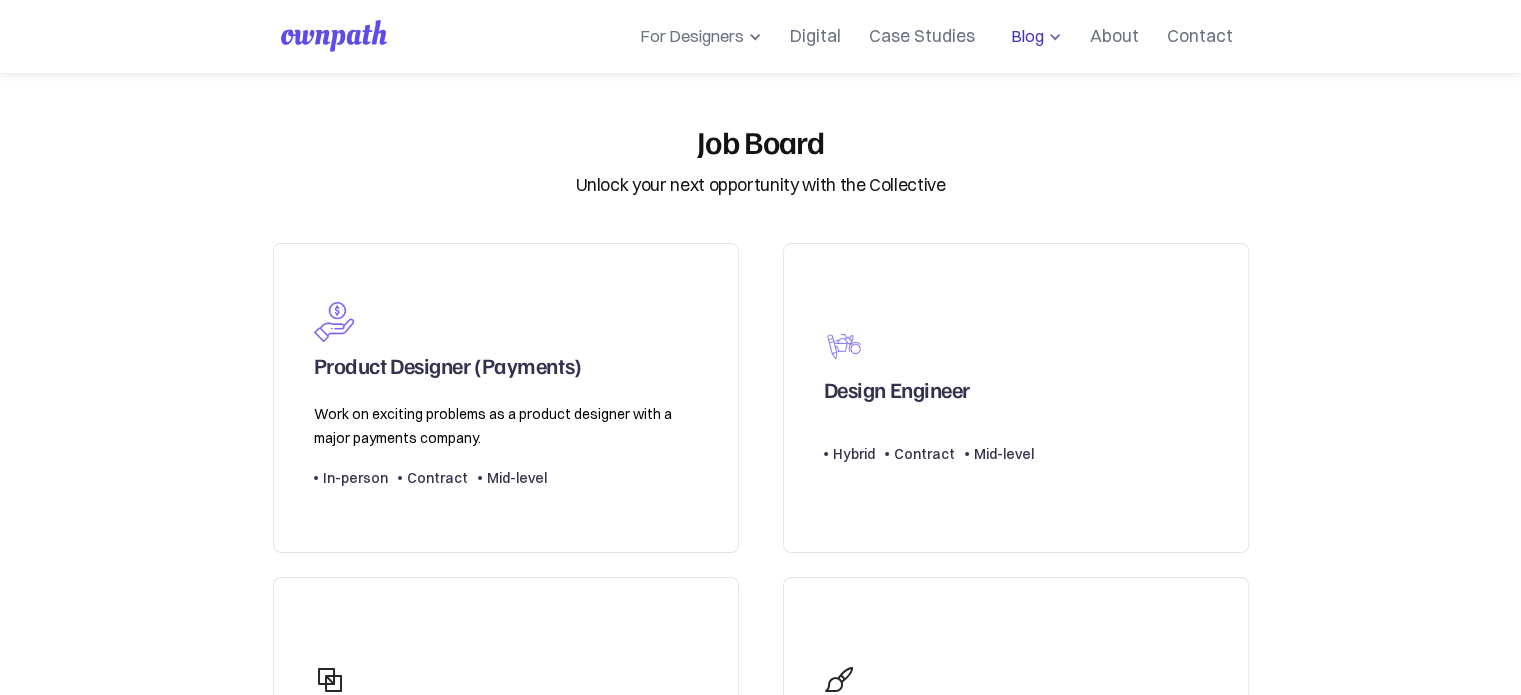 click on "Blog" at bounding box center [1023, 36] 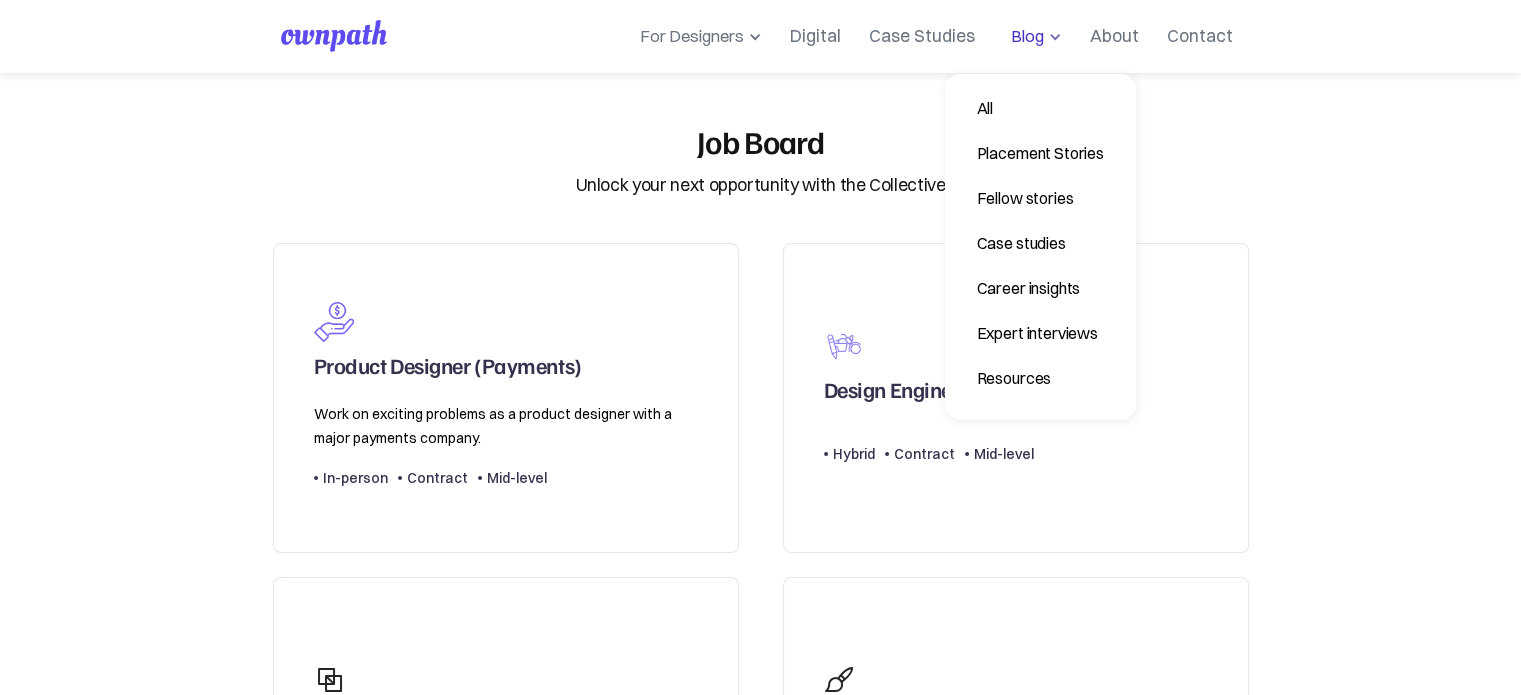 click on "Blog" at bounding box center (1023, 36) 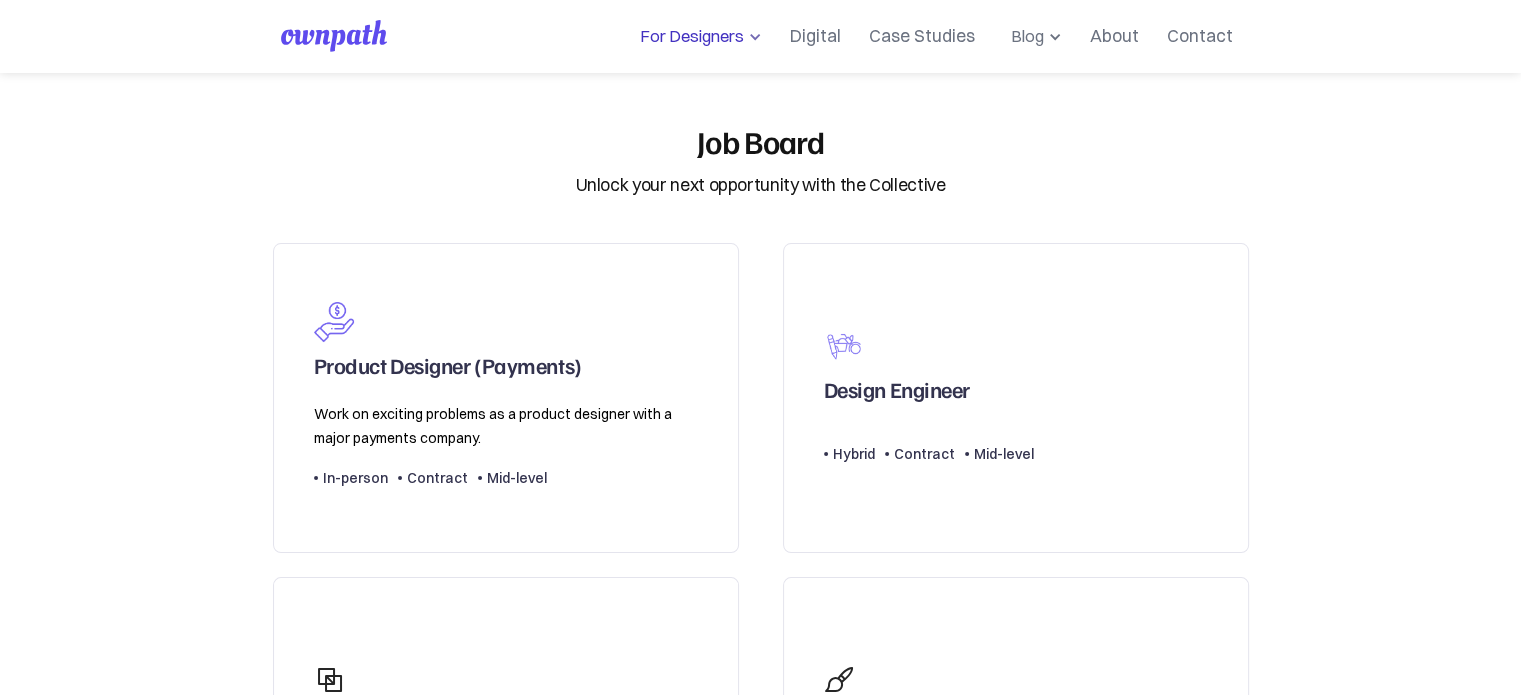 click on "For Designers" at bounding box center (688, 36) 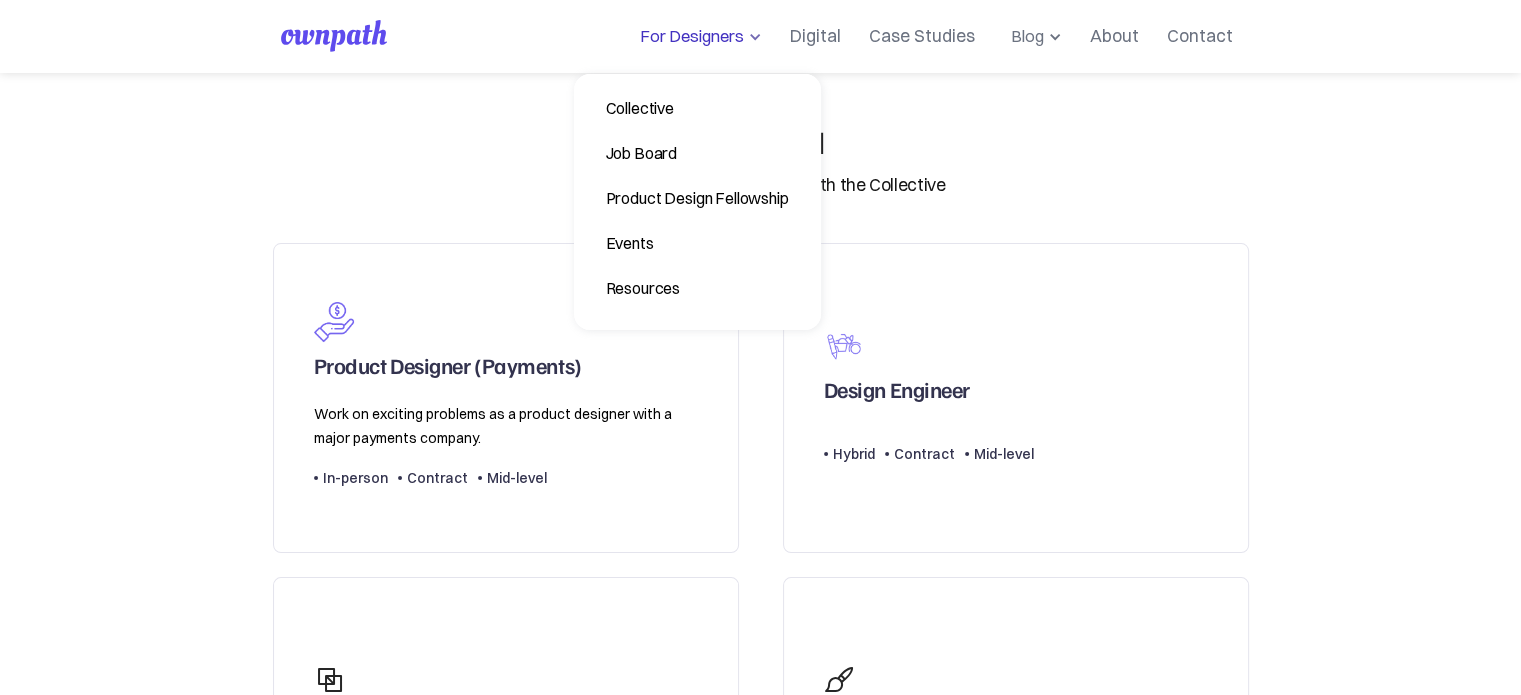 click on "For Designers" at bounding box center [688, 36] 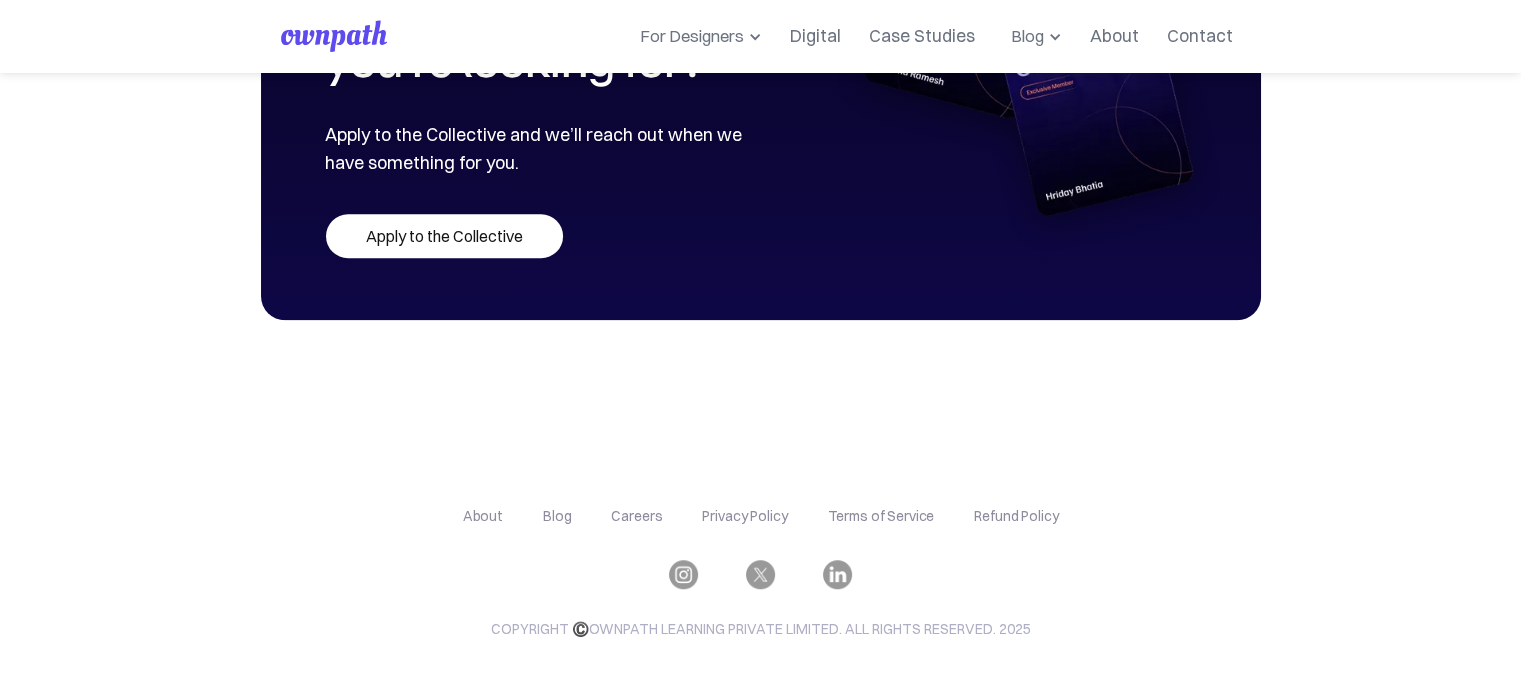 scroll, scrollTop: 1457, scrollLeft: 0, axis: vertical 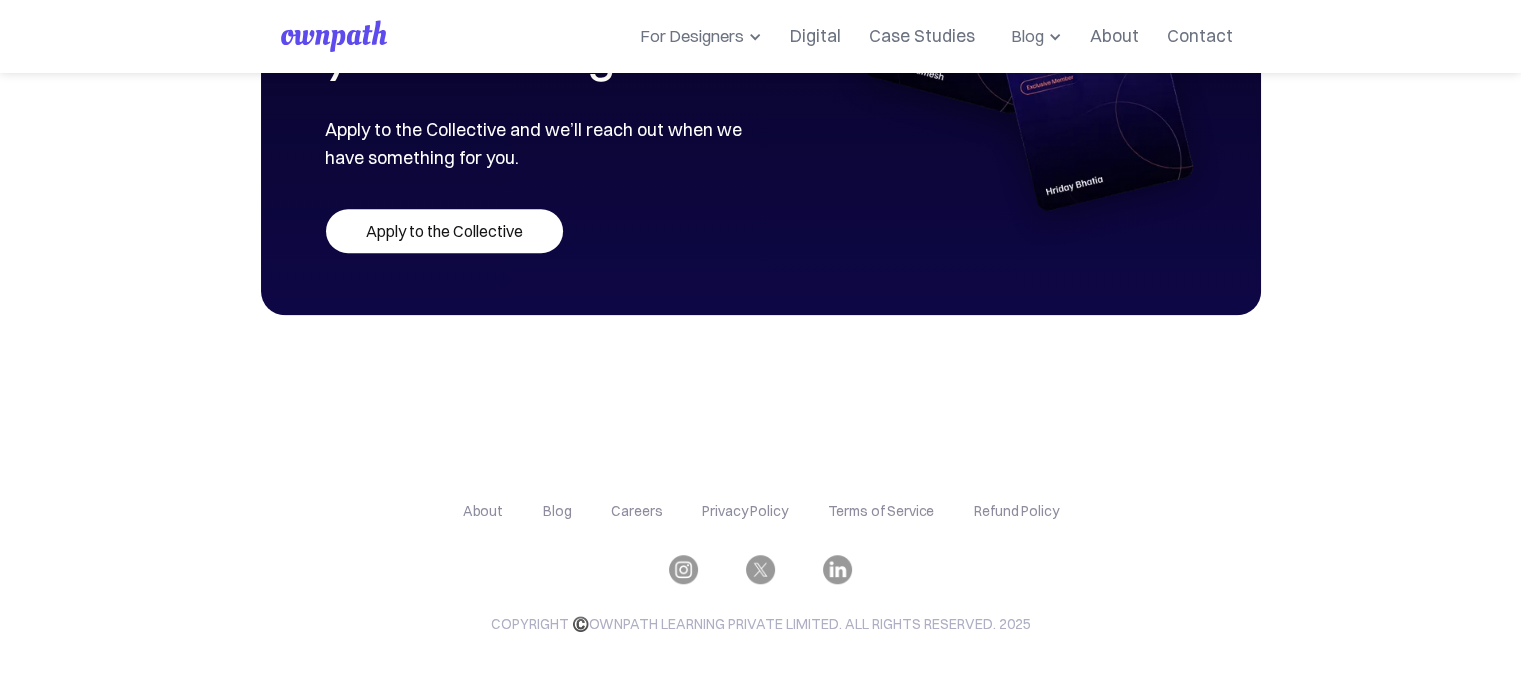 click on "Careers" at bounding box center [636, 511] 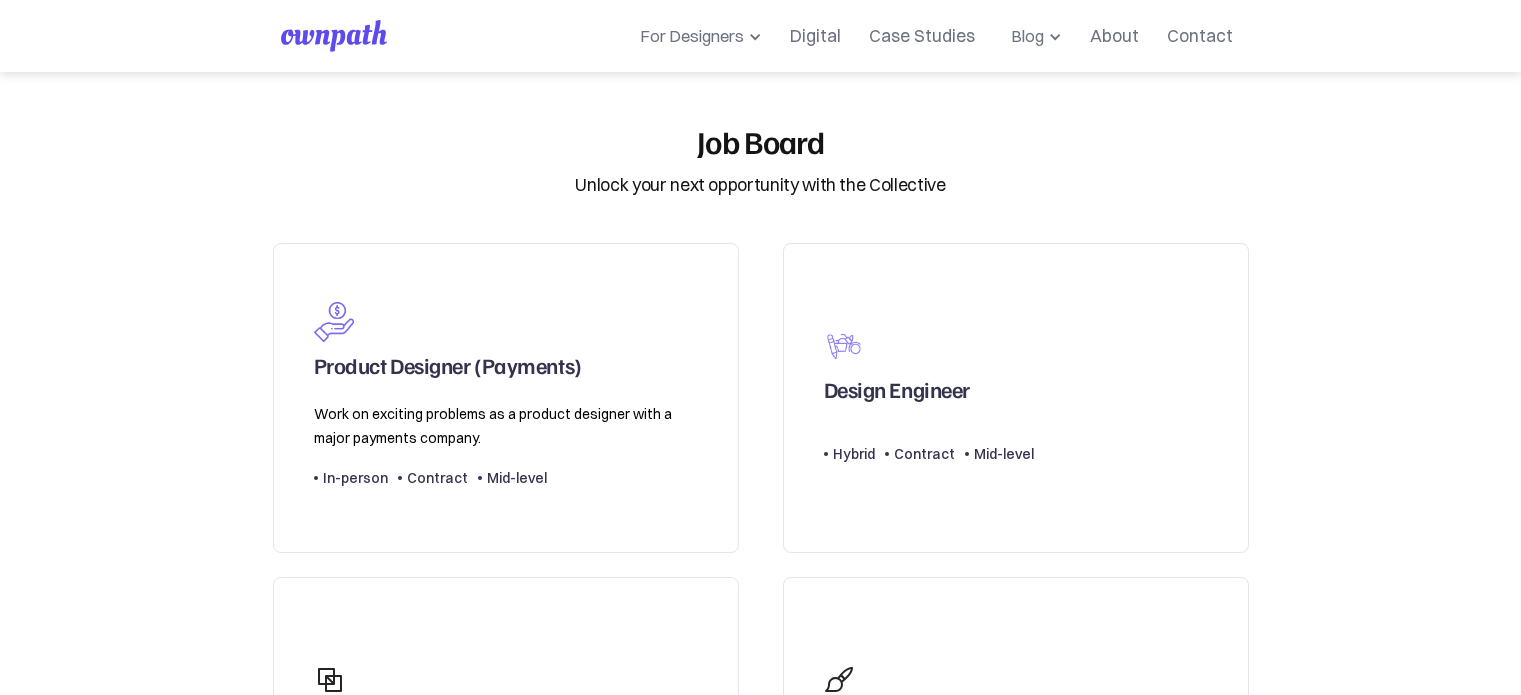 scroll, scrollTop: 0, scrollLeft: 0, axis: both 